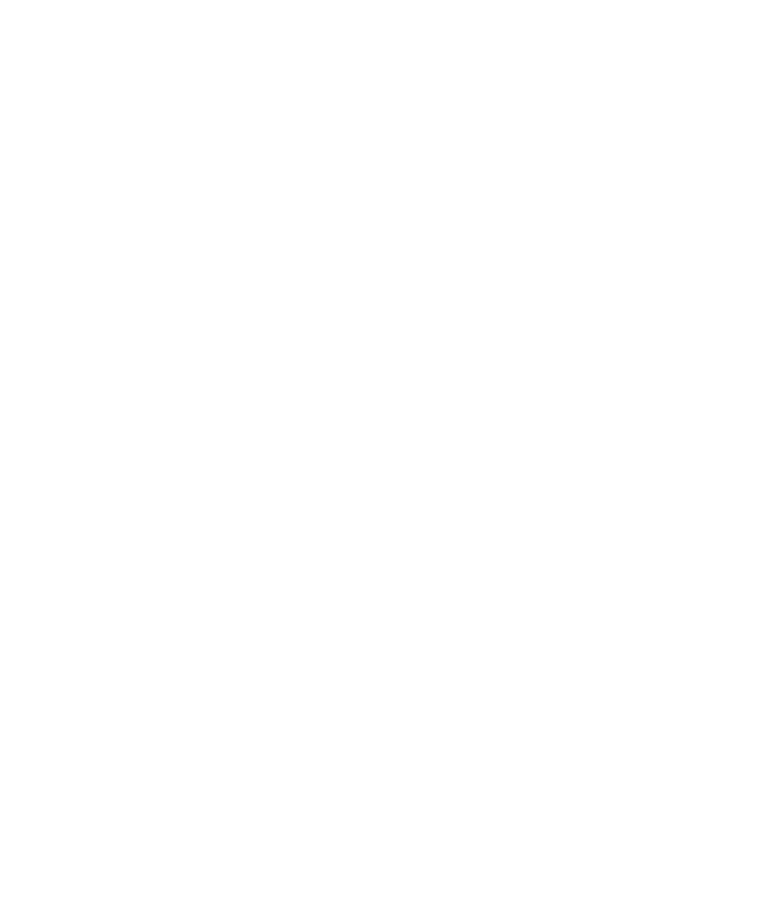 select on "*" 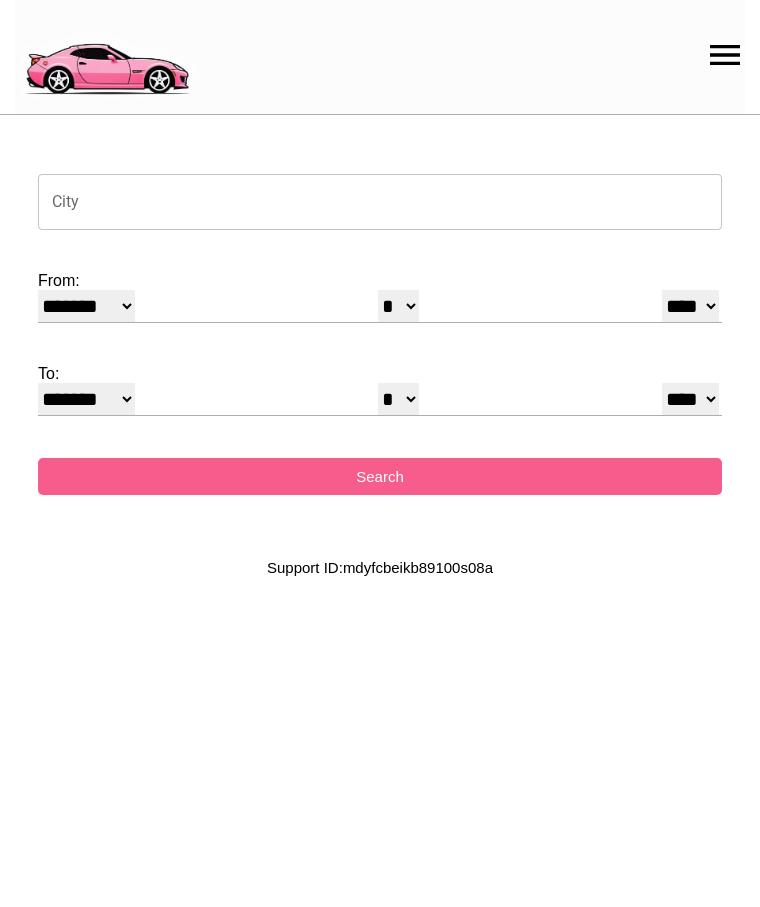 scroll, scrollTop: 0, scrollLeft: 0, axis: both 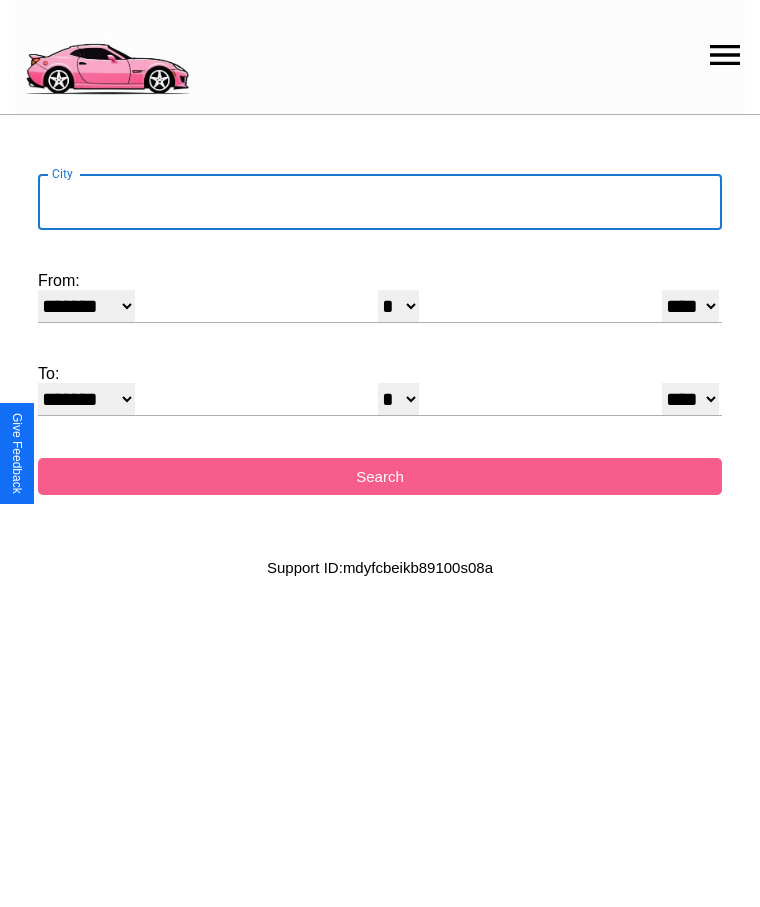 click on "City" at bounding box center (380, 202) 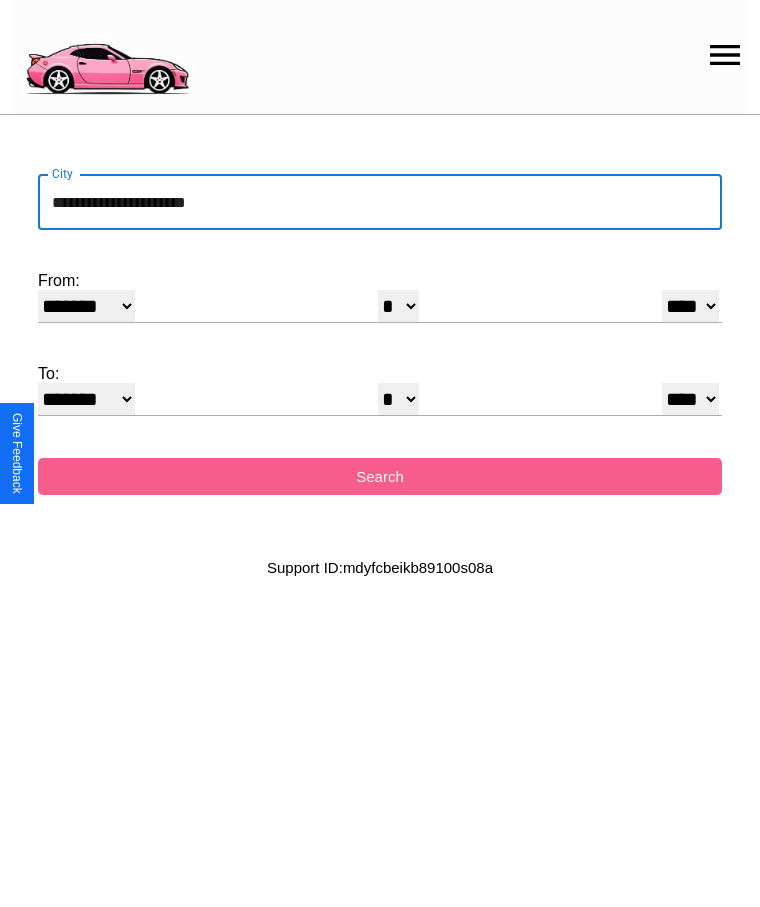 type on "**********" 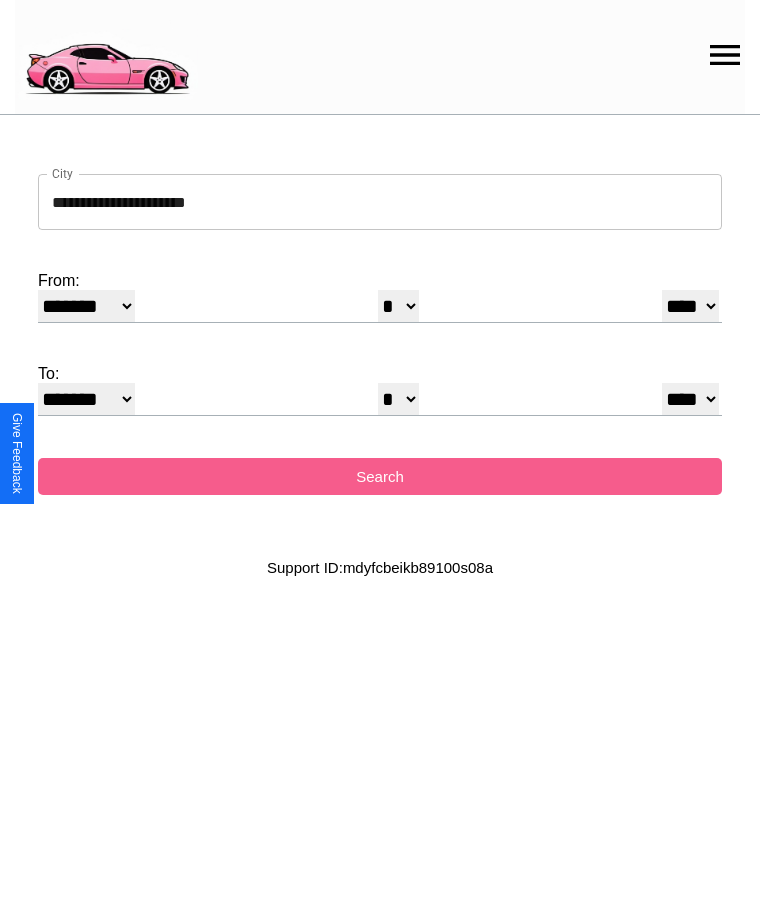 click on "******* ******** ***** ***** *** **** **** ****** ********* ******* ******** ********" at bounding box center [86, 306] 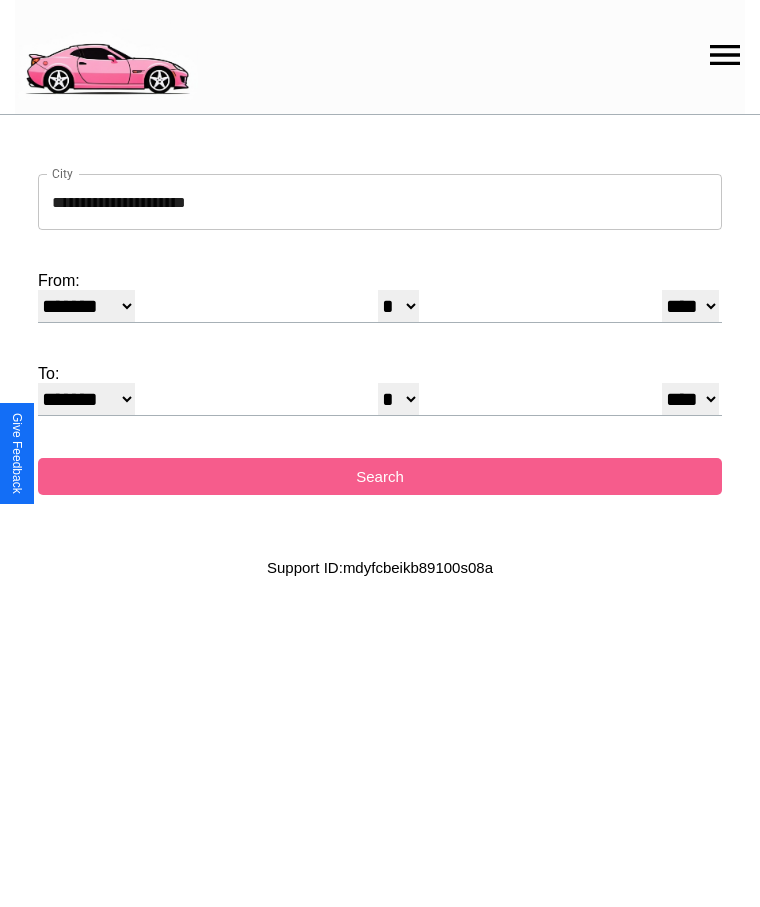 select on "*" 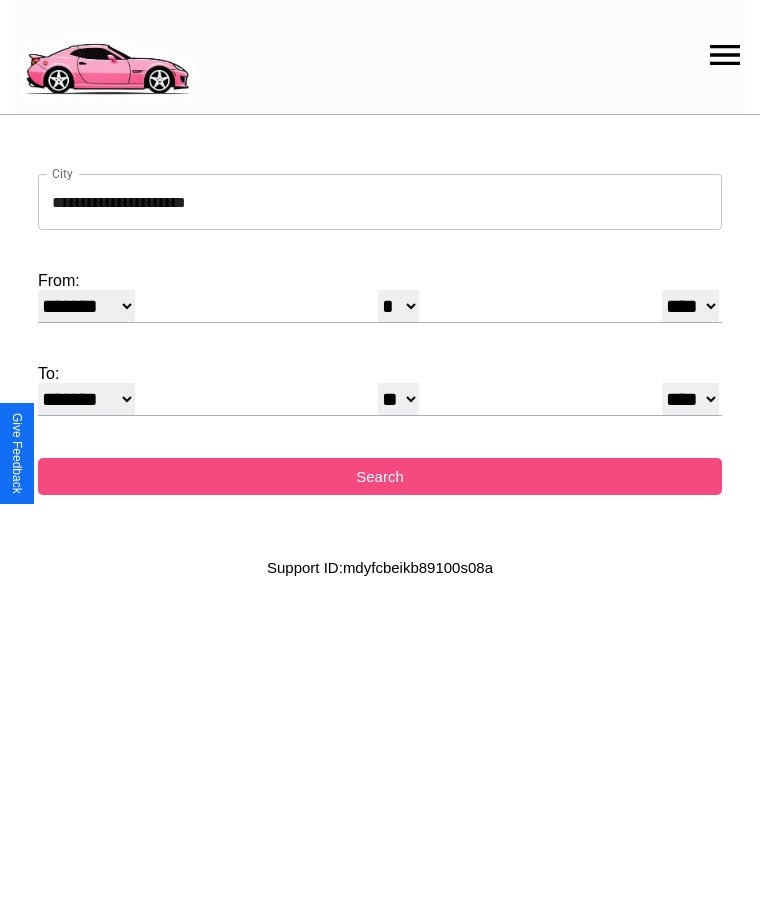 click on "Search" at bounding box center (380, 476) 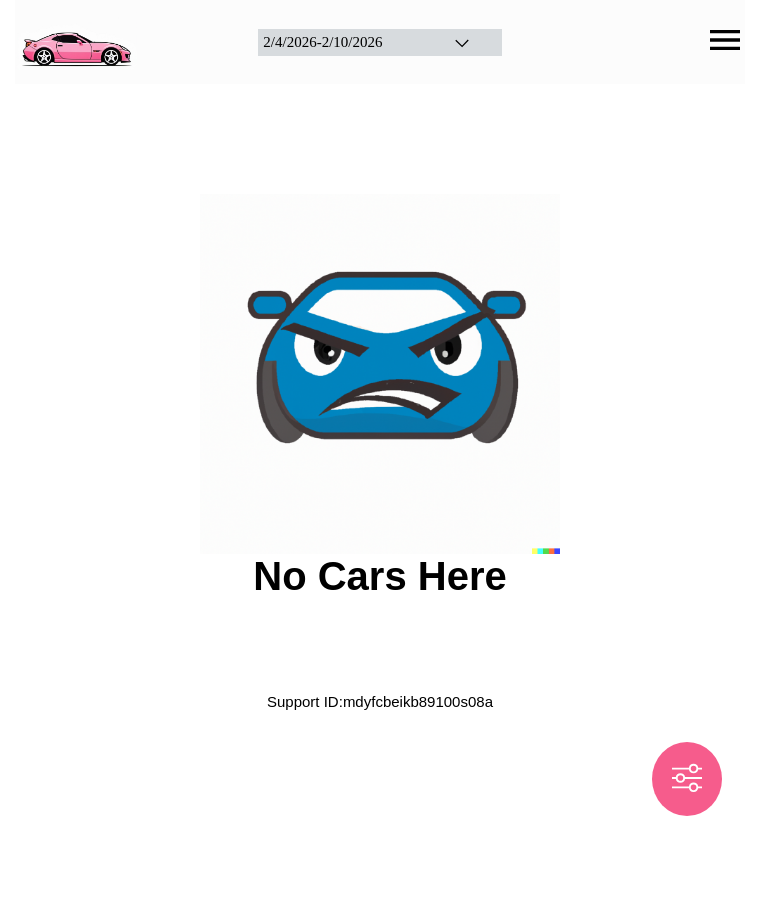 scroll, scrollTop: 0, scrollLeft: 0, axis: both 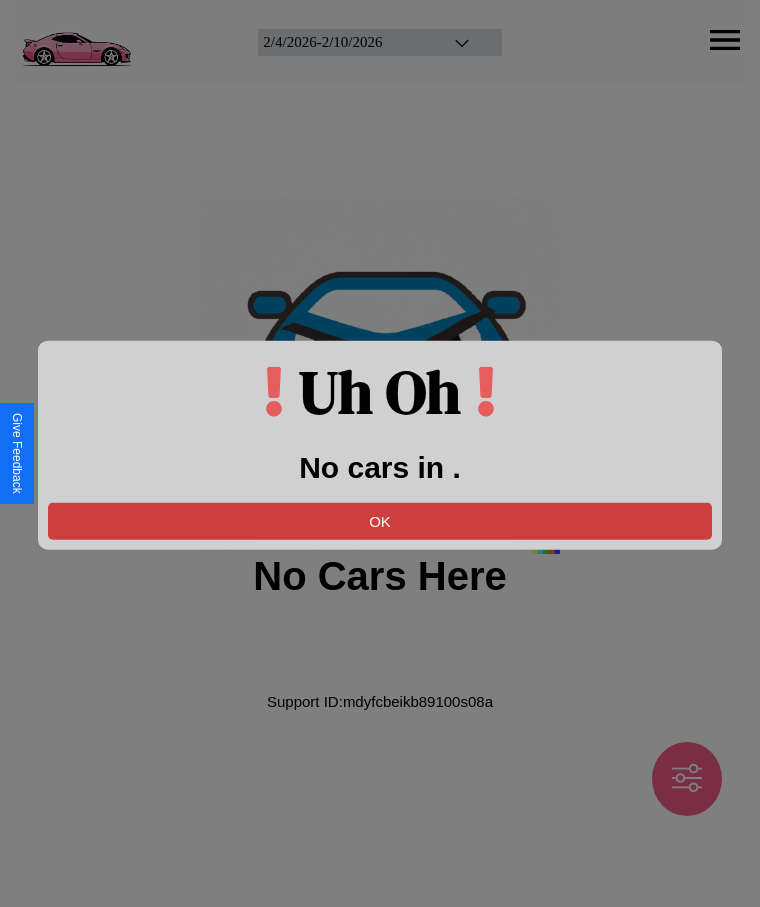 click on "OK" at bounding box center (380, 520) 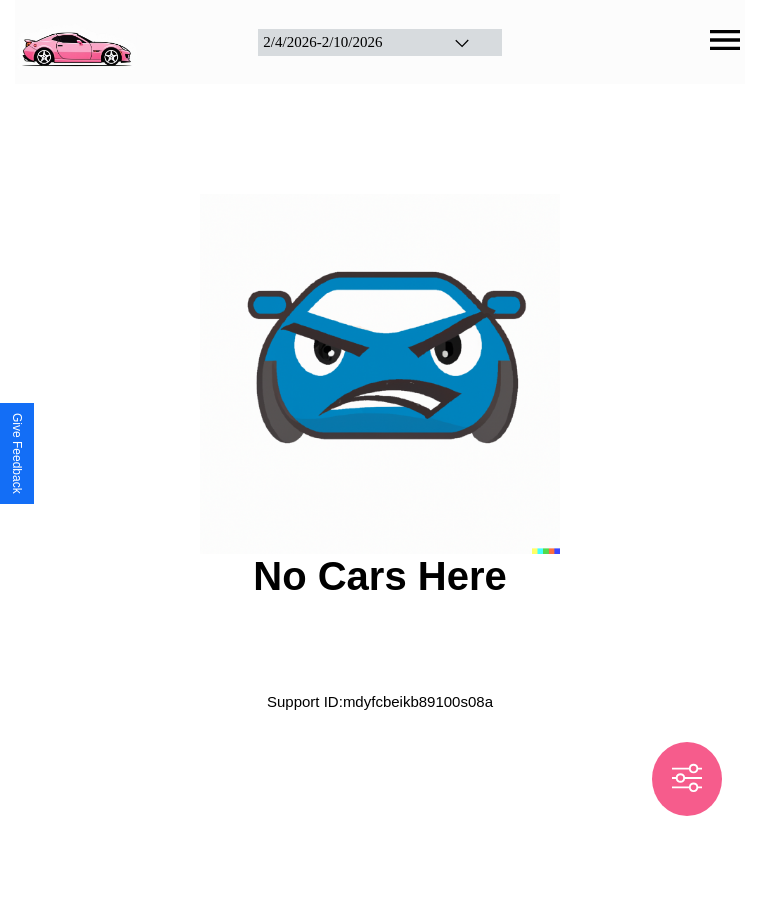 click at bounding box center (76, 40) 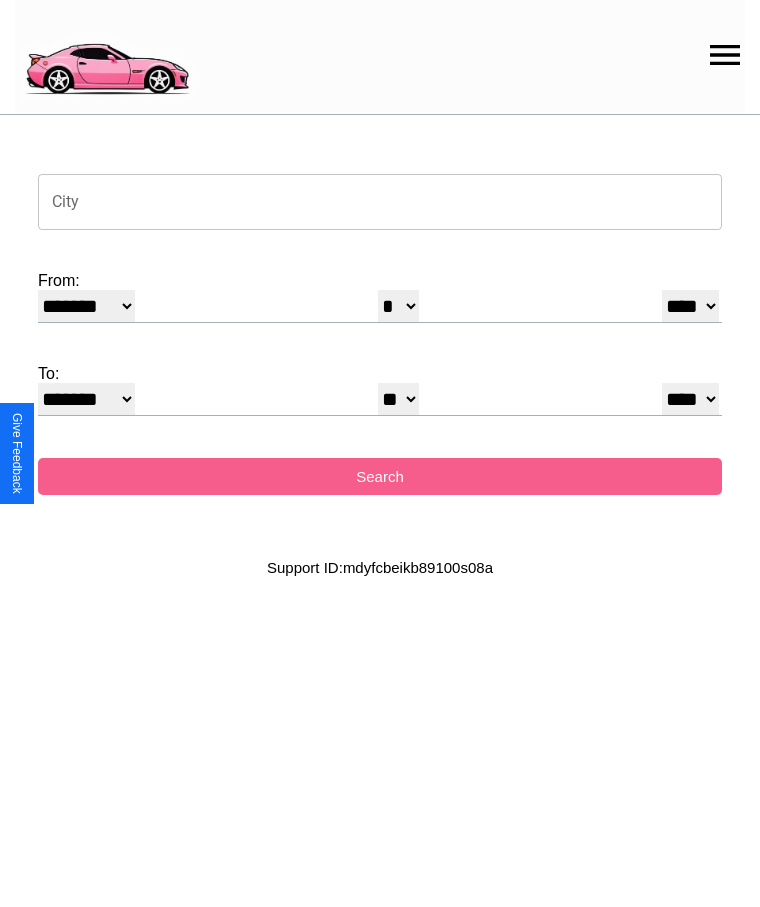 click 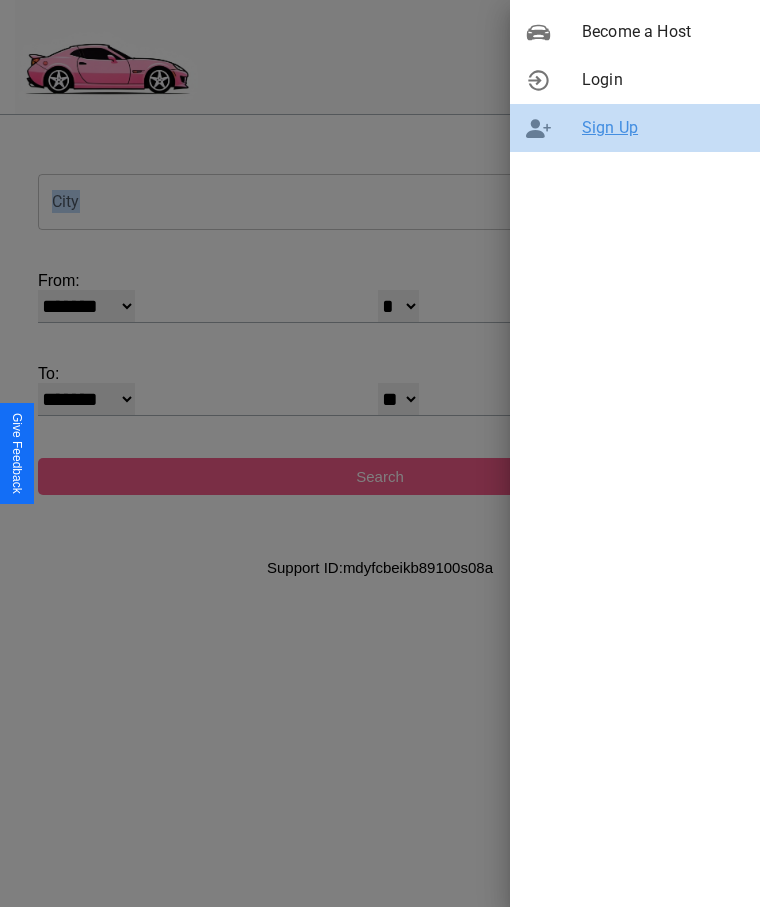 click on "Sign Up" at bounding box center (663, 128) 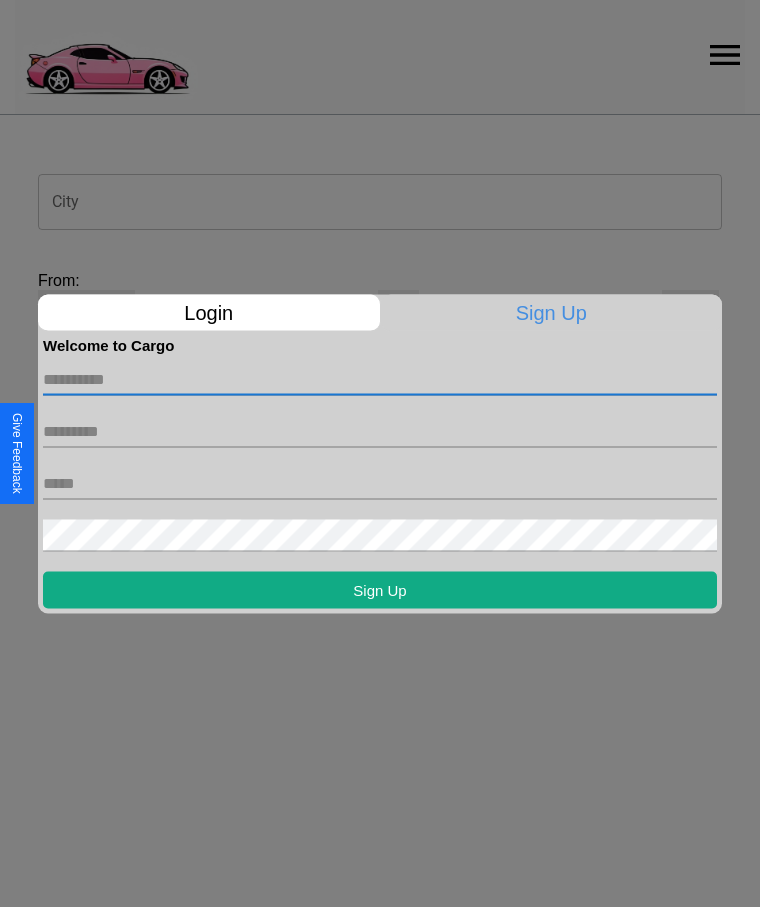 click at bounding box center (380, 379) 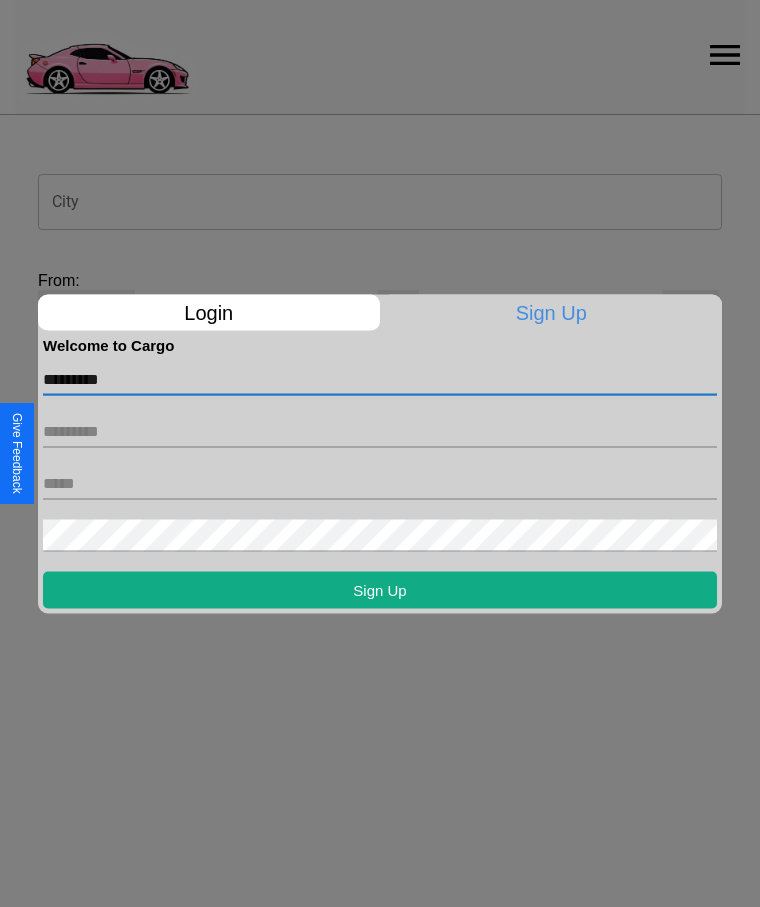 type on "*********" 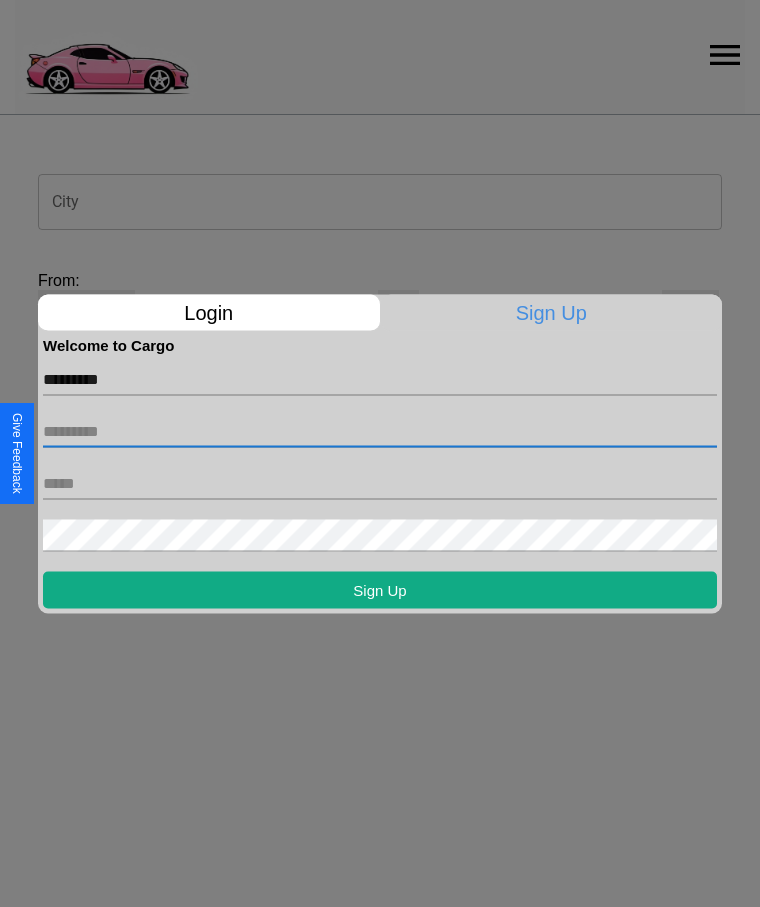 click at bounding box center (380, 431) 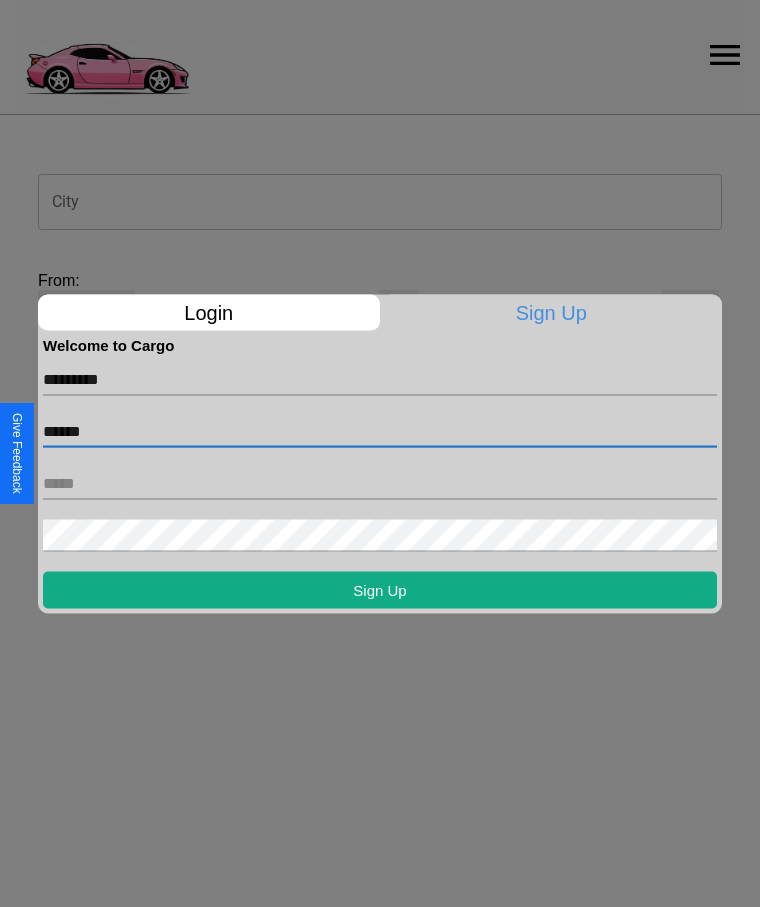 type on "******" 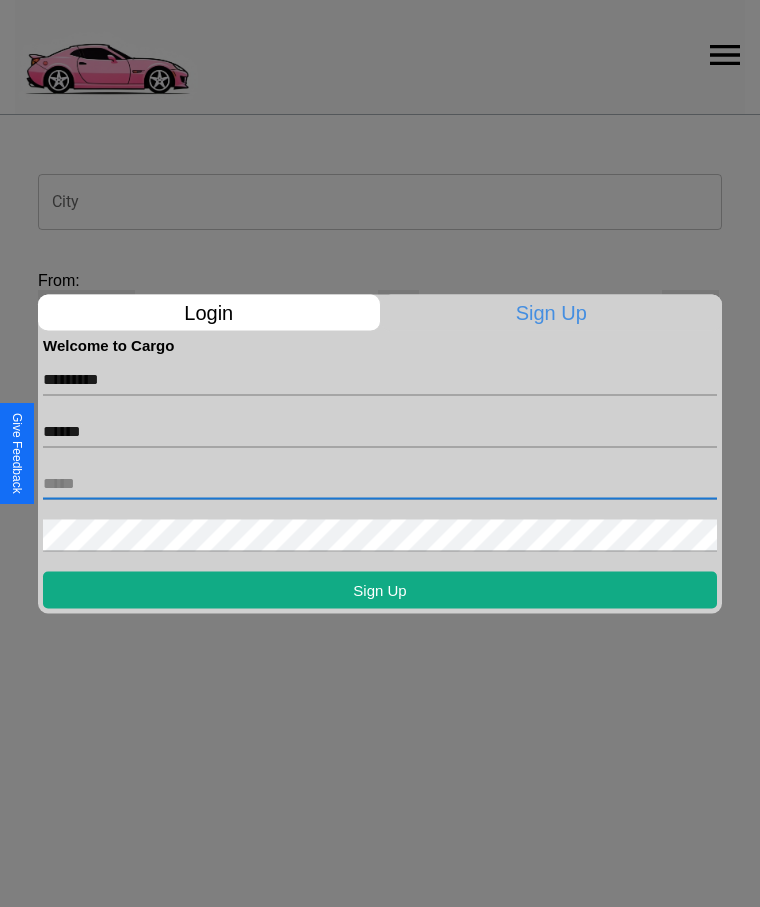 click at bounding box center (380, 483) 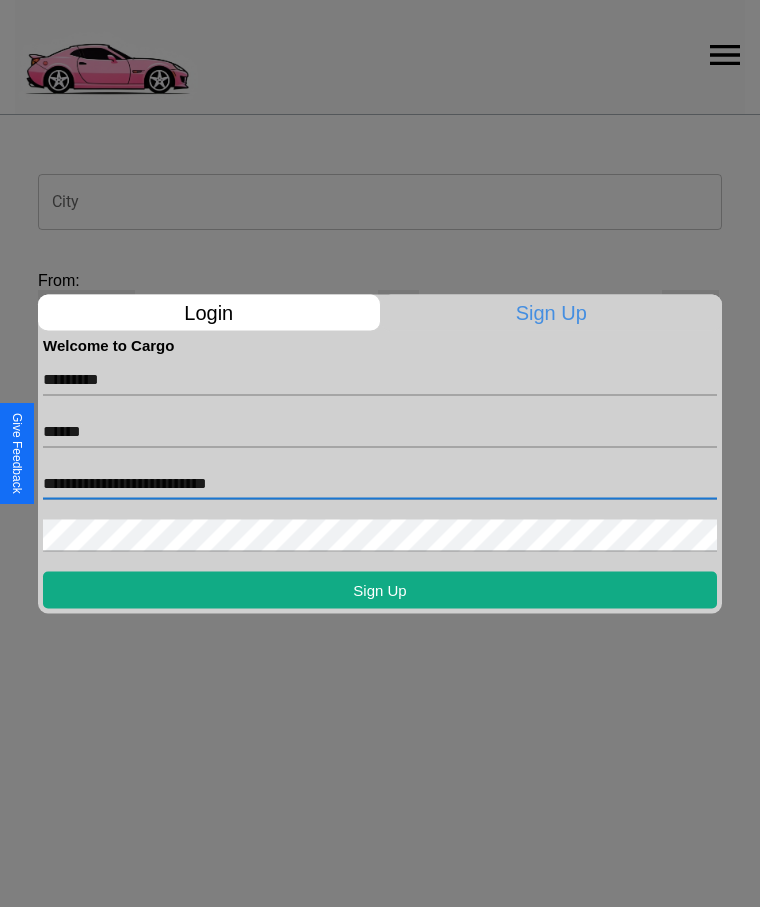 type on "**********" 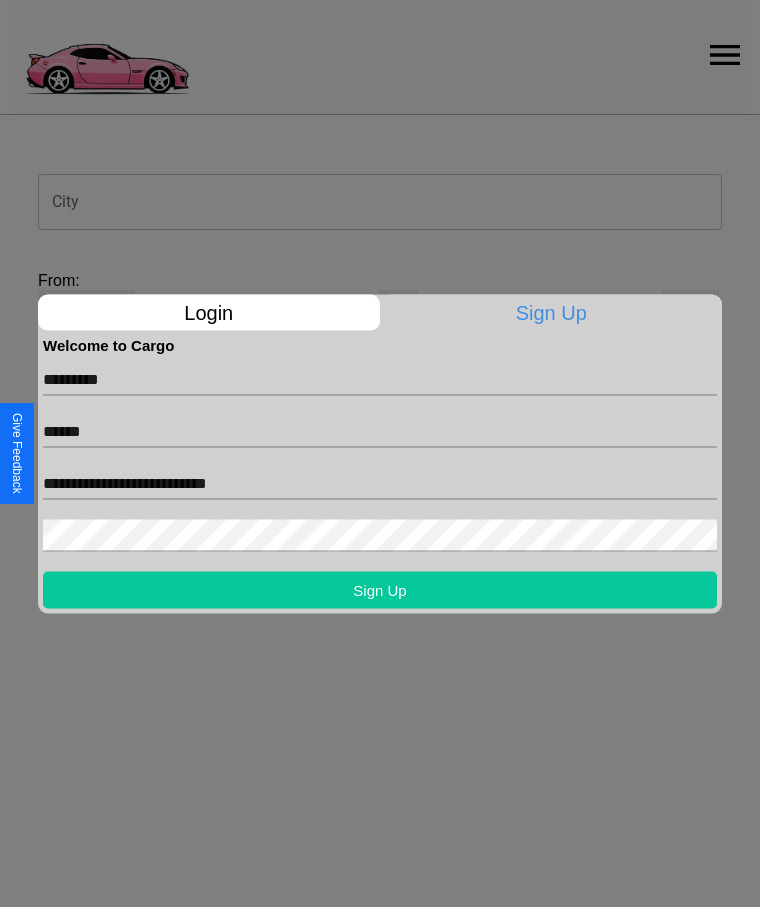 click on "Sign Up" at bounding box center [380, 589] 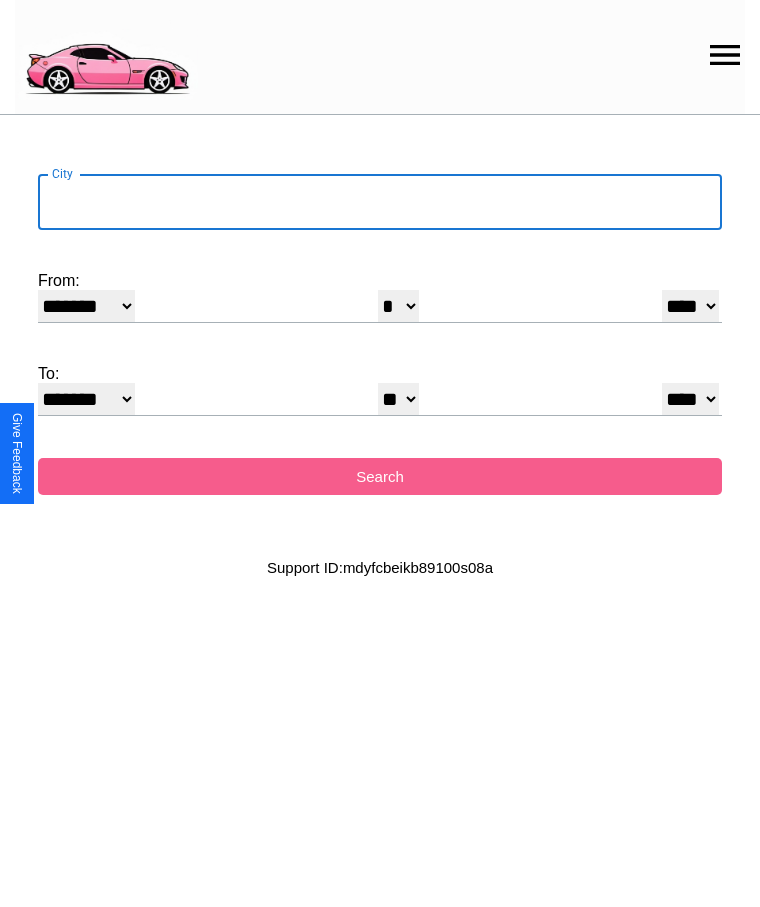 click on "City" at bounding box center (380, 202) 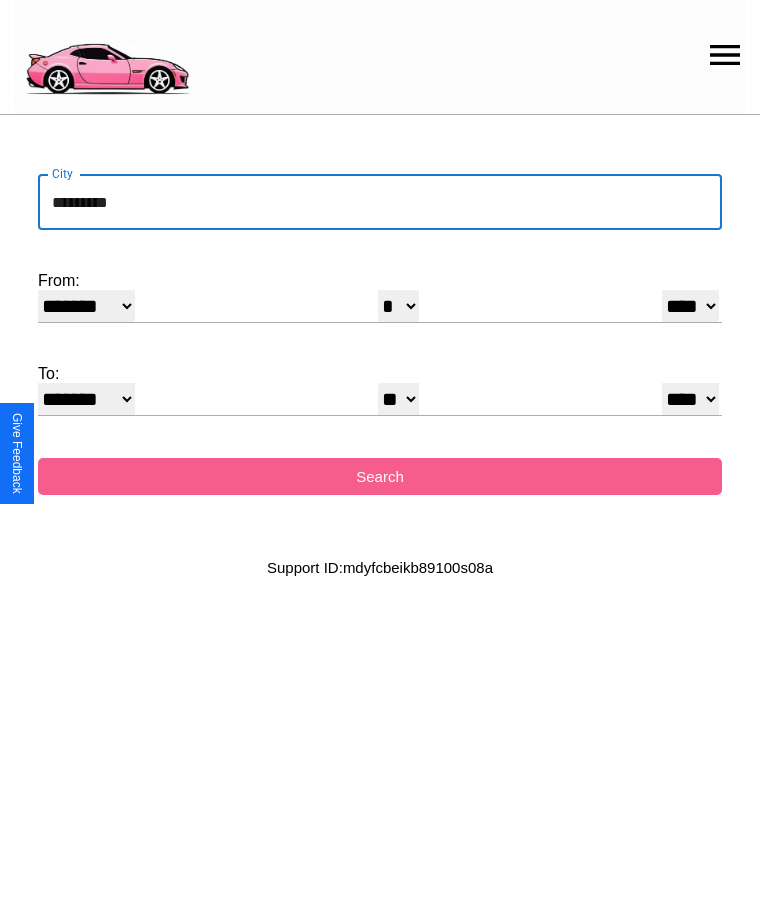type on "*********" 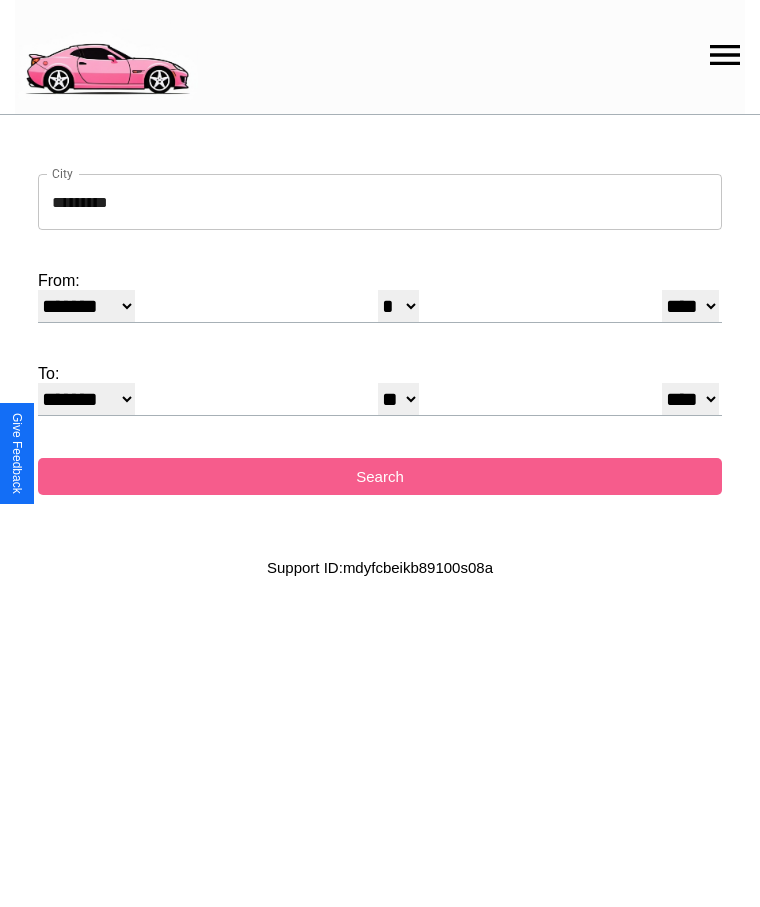 click on "******* ******** ***** ***** *** **** **** ****** ********* ******* ******** ********" at bounding box center [86, 306] 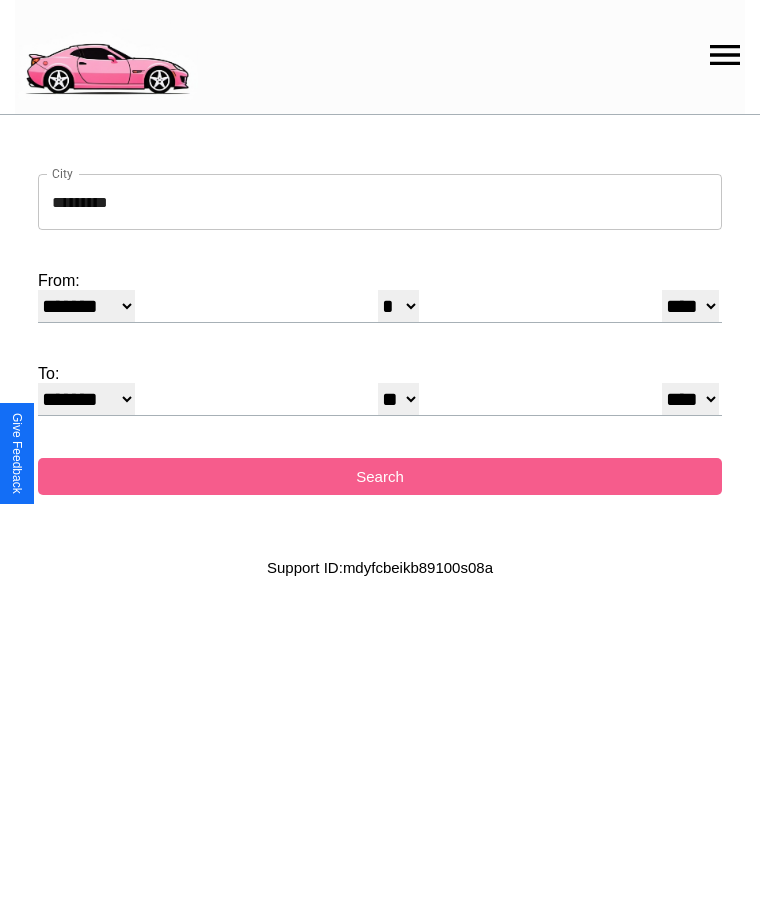 select on "*" 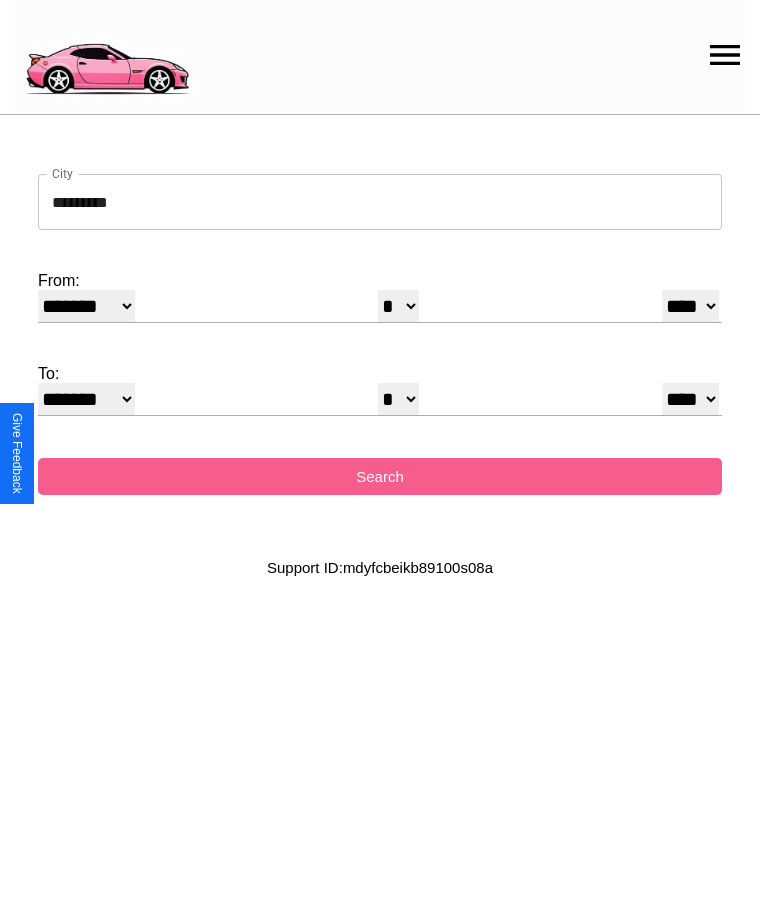 click on "* * * * * * * * * ** ** ** ** ** ** ** ** ** ** ** ** ** ** ** ** ** ** ** ** ** **" at bounding box center [398, 306] 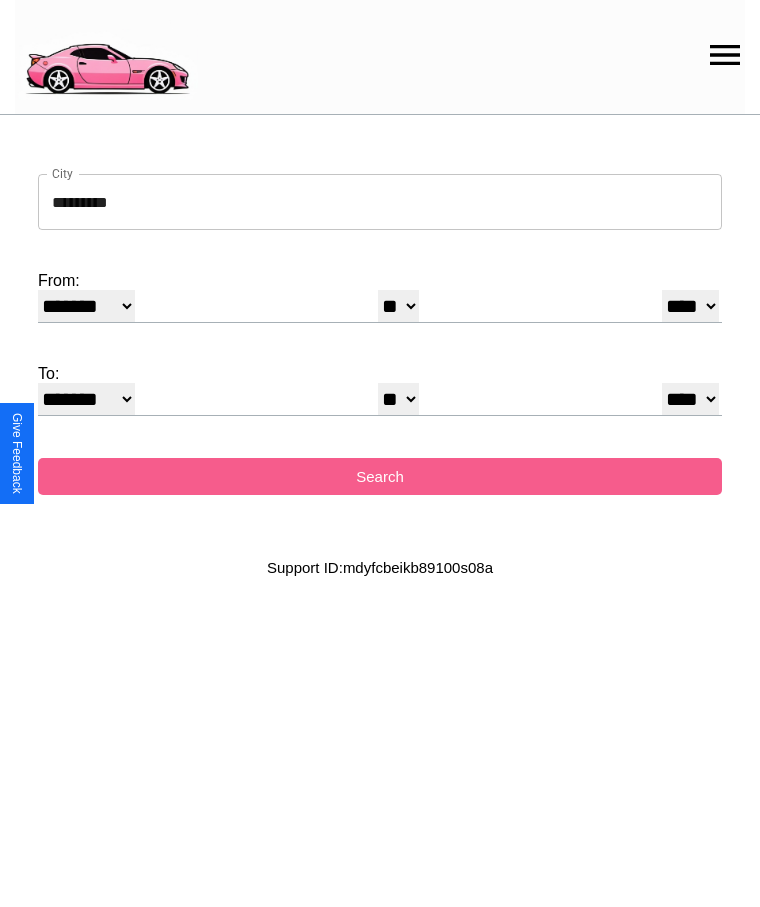 click on "**** **** **** **** **** **** **** **** **** ****" at bounding box center [690, 306] 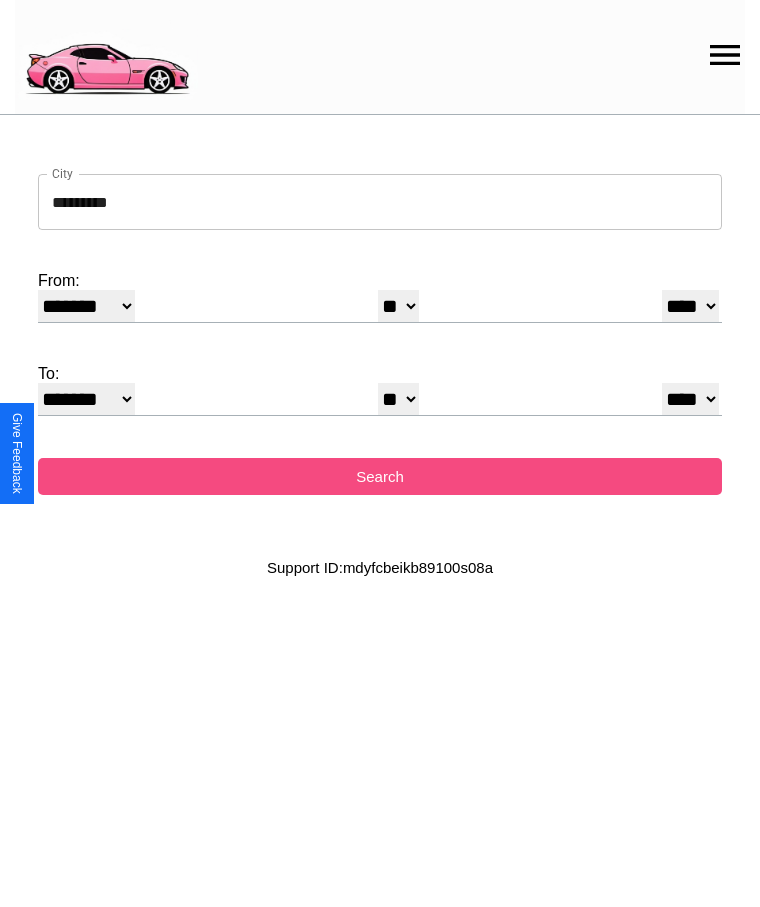 click on "Search" at bounding box center (380, 476) 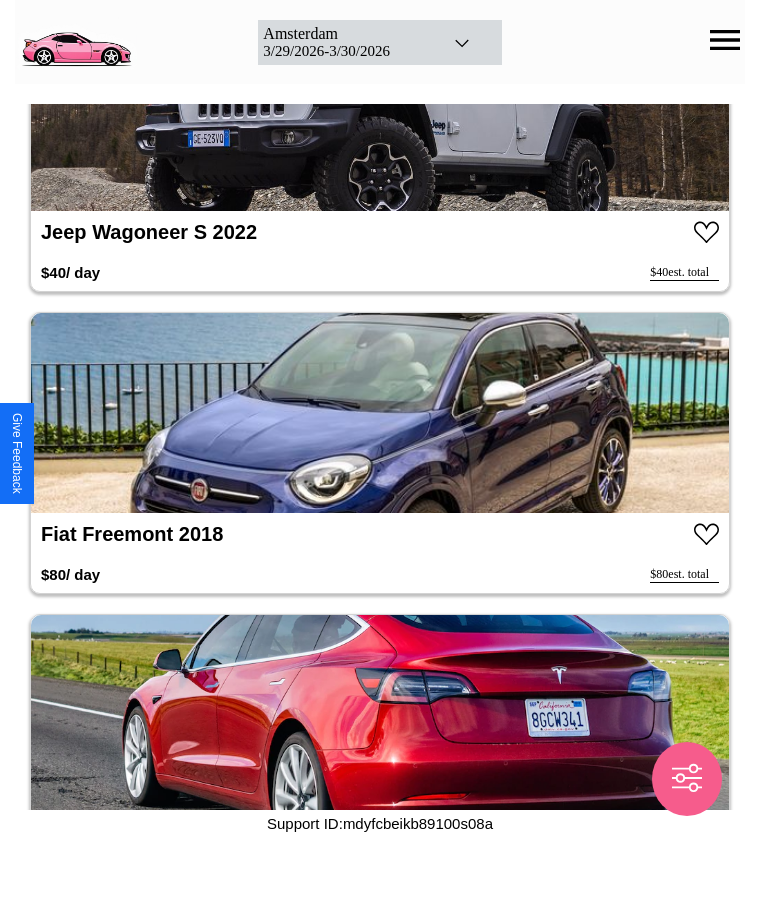 scroll, scrollTop: 4348, scrollLeft: 0, axis: vertical 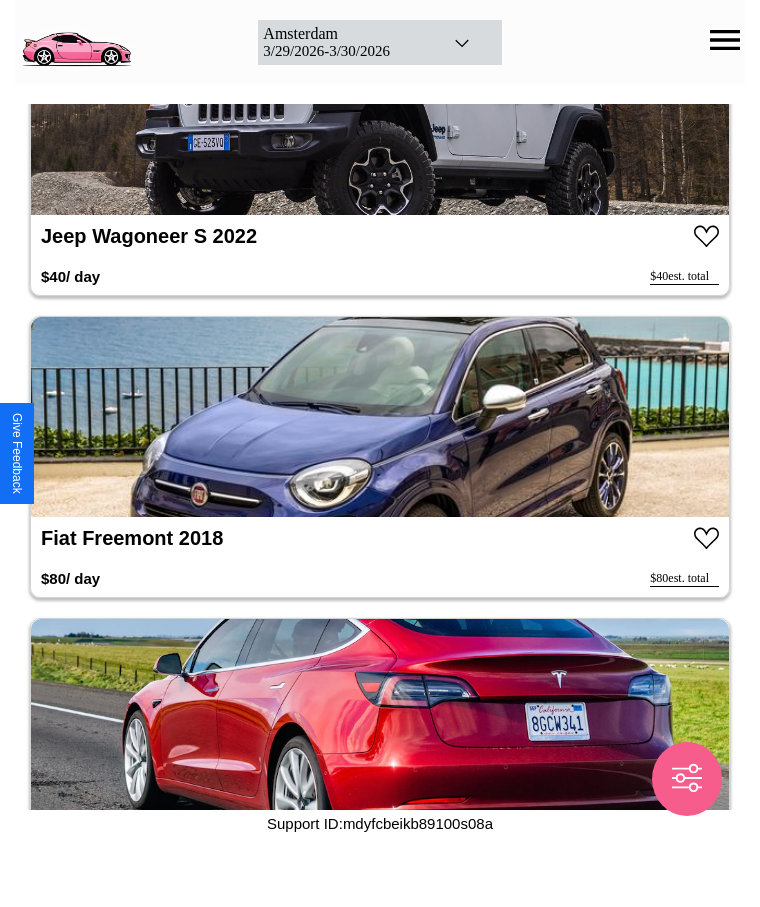 click at bounding box center [380, 417] 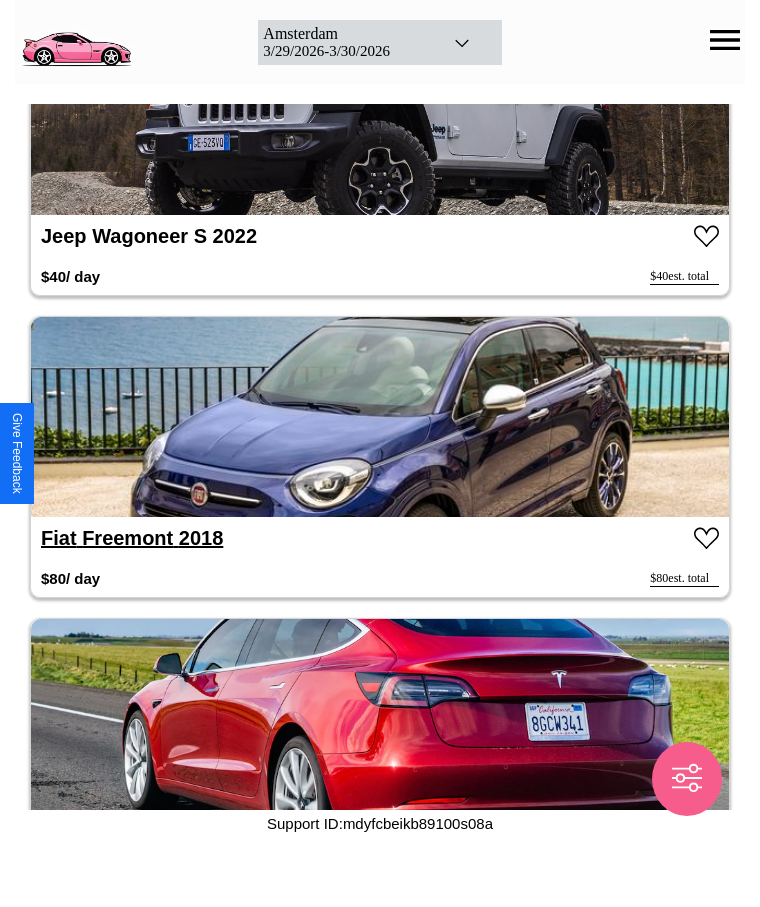 click on "Fiat   Freemont   2018" at bounding box center [132, 538] 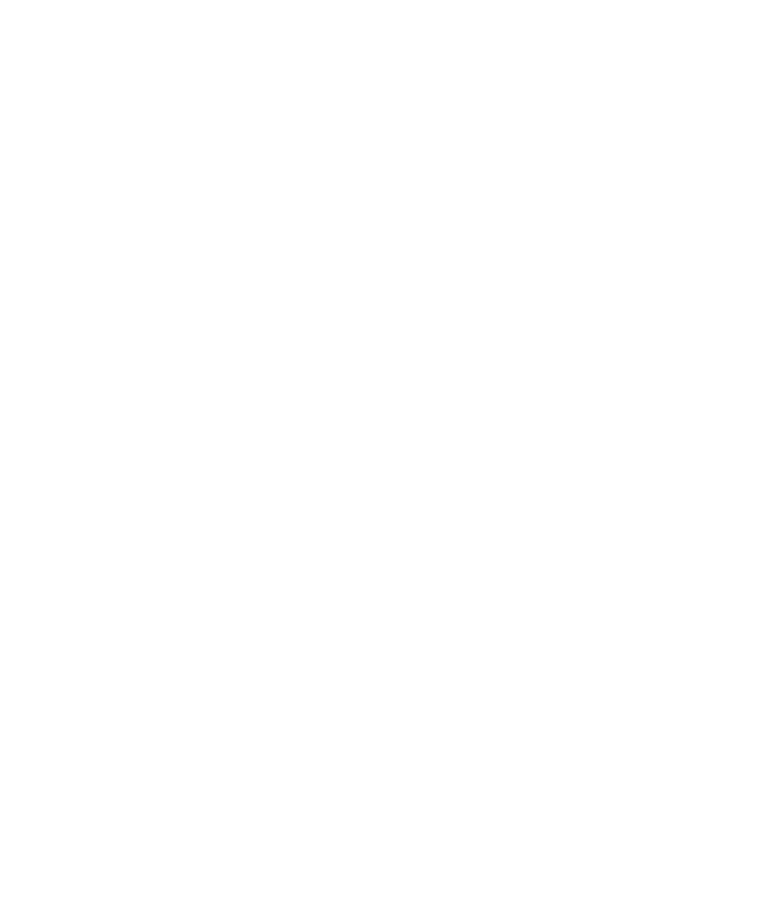 scroll, scrollTop: 0, scrollLeft: 0, axis: both 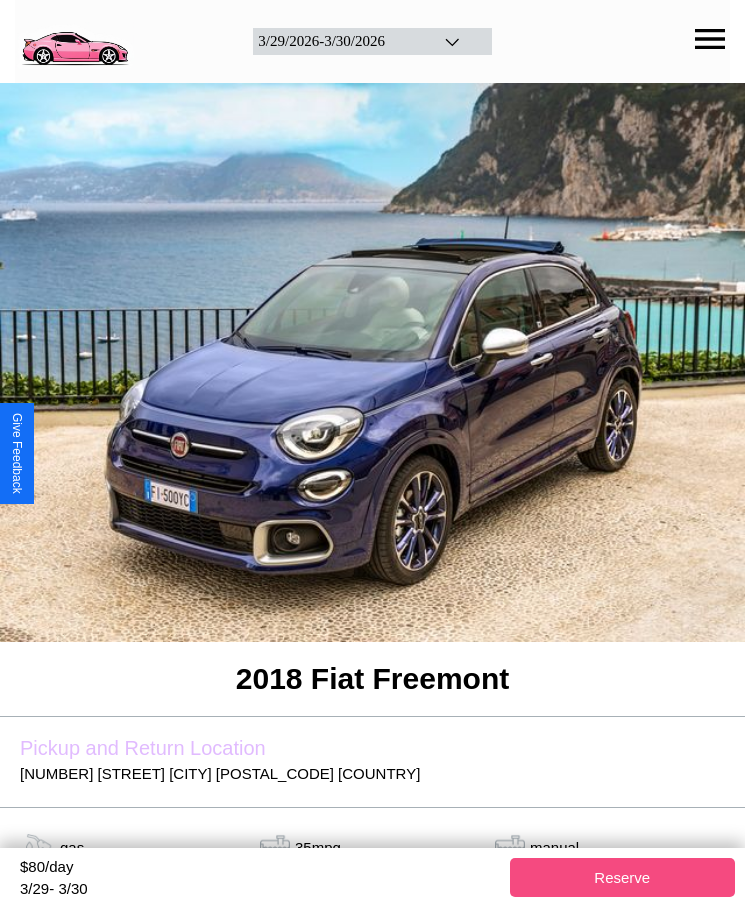 click on "Reserve" at bounding box center [623, 877] 